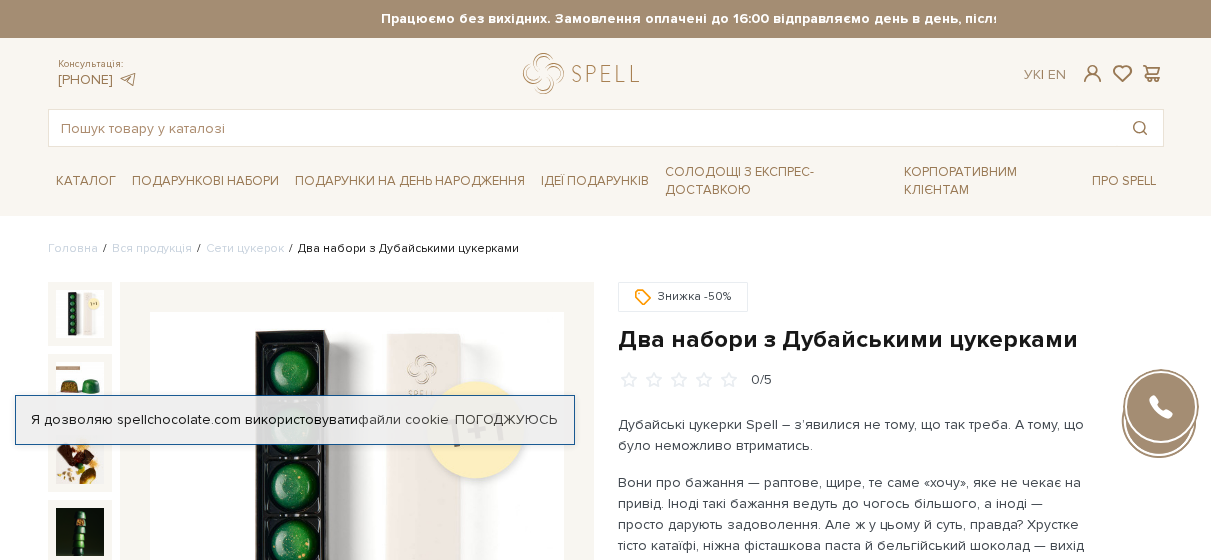 scroll, scrollTop: 100, scrollLeft: 0, axis: vertical 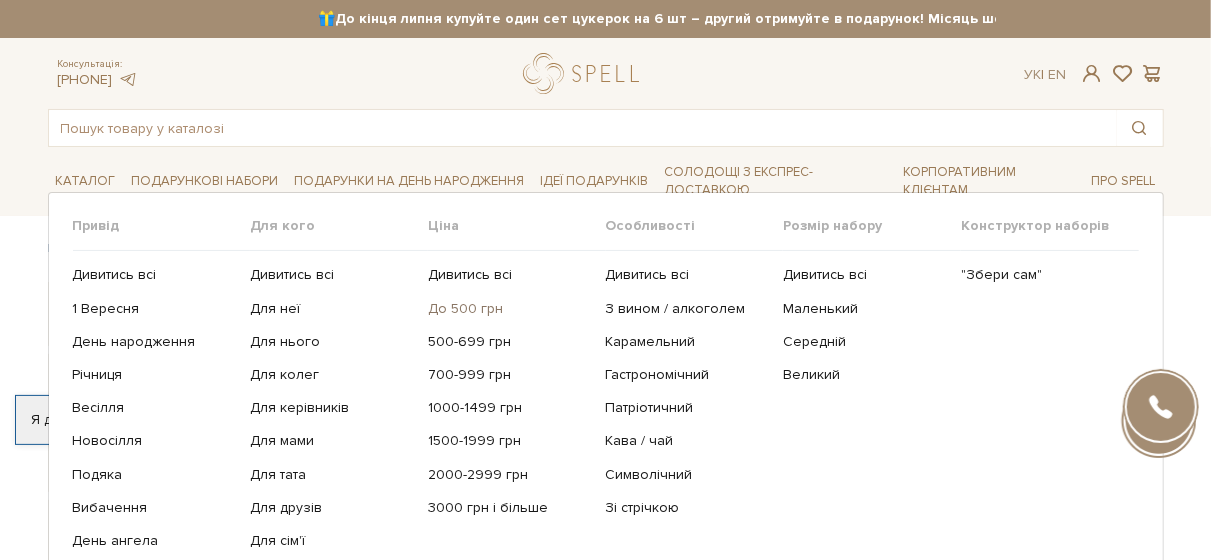 click on "До 500 грн" at bounding box center (509, 309) 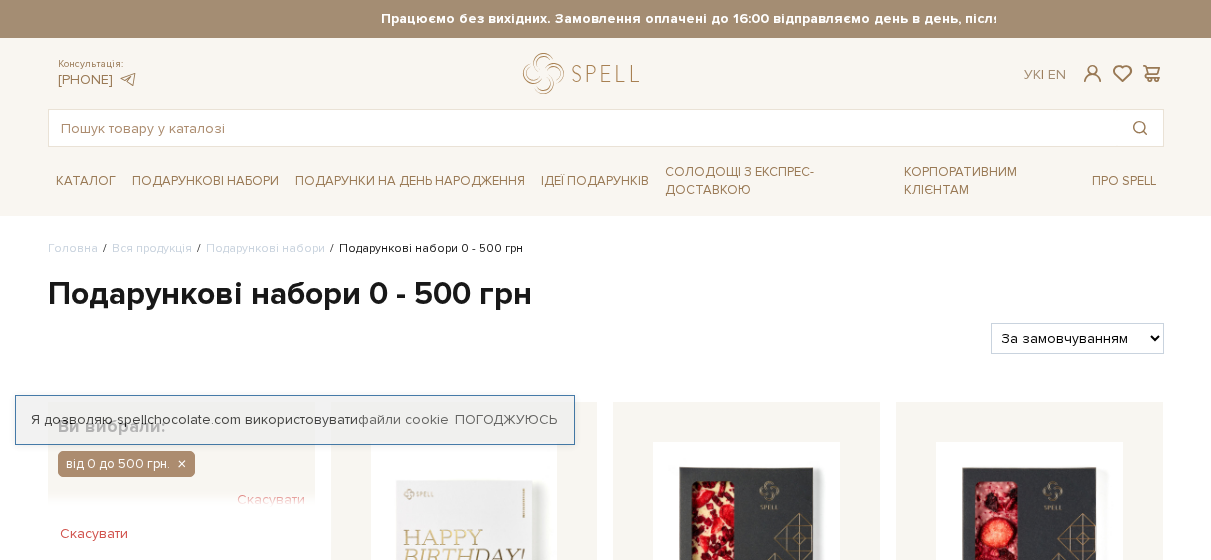 scroll, scrollTop: 0, scrollLeft: 0, axis: both 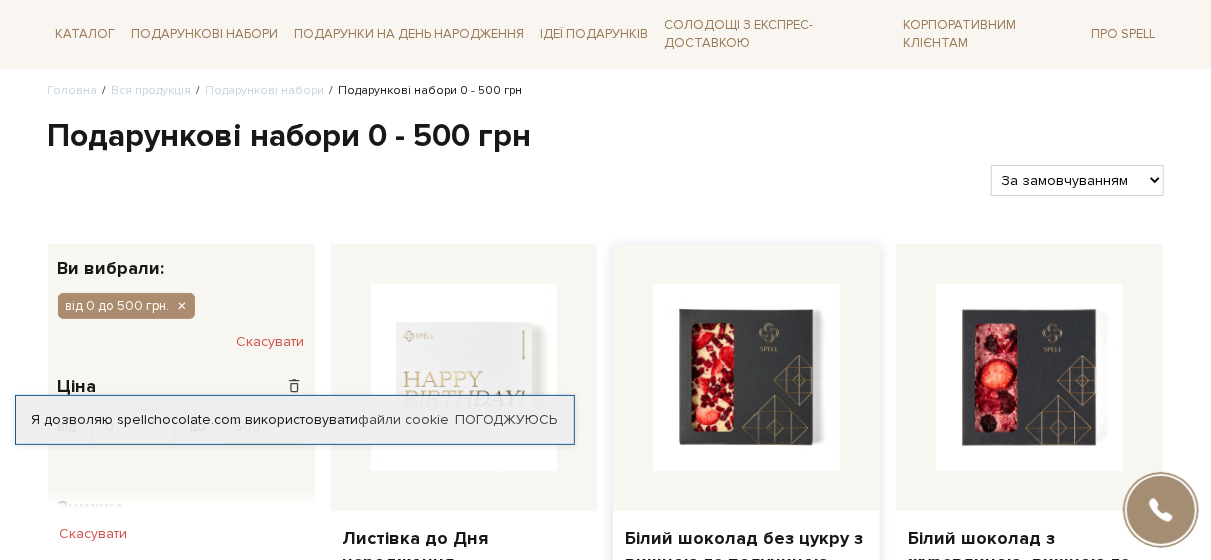 type on "49" 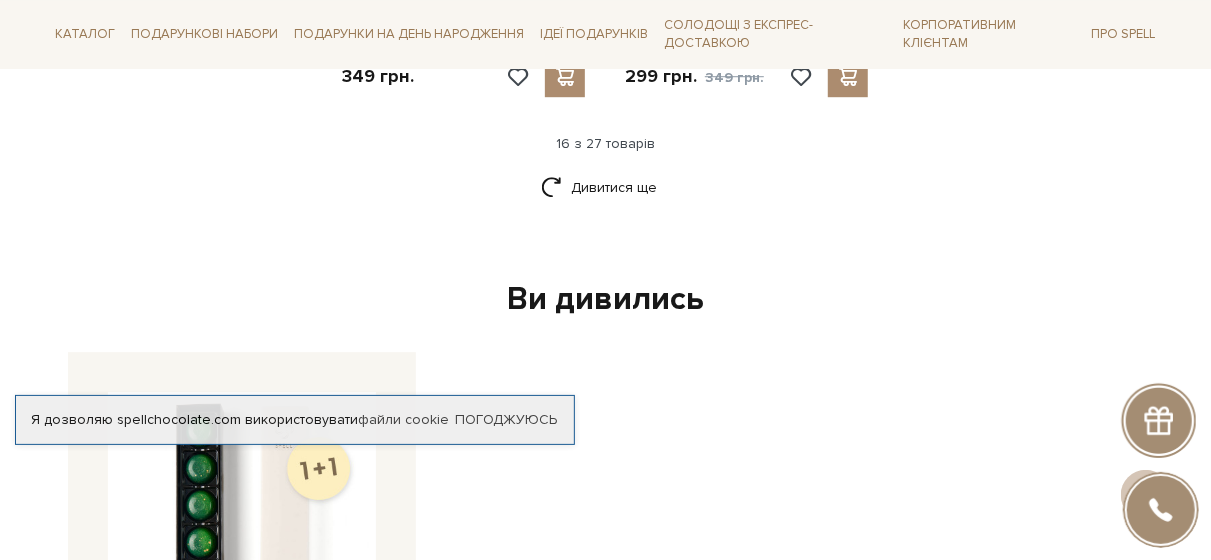 scroll, scrollTop: 2900, scrollLeft: 0, axis: vertical 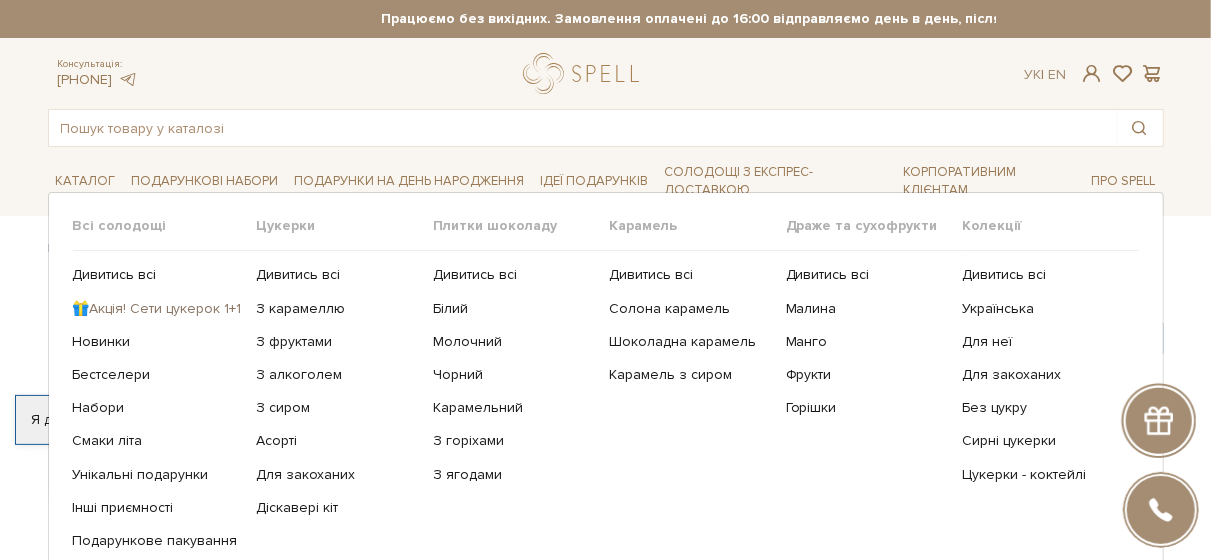 click on "🎁Акція! Сети цукерок 1+1" at bounding box center [157, 309] 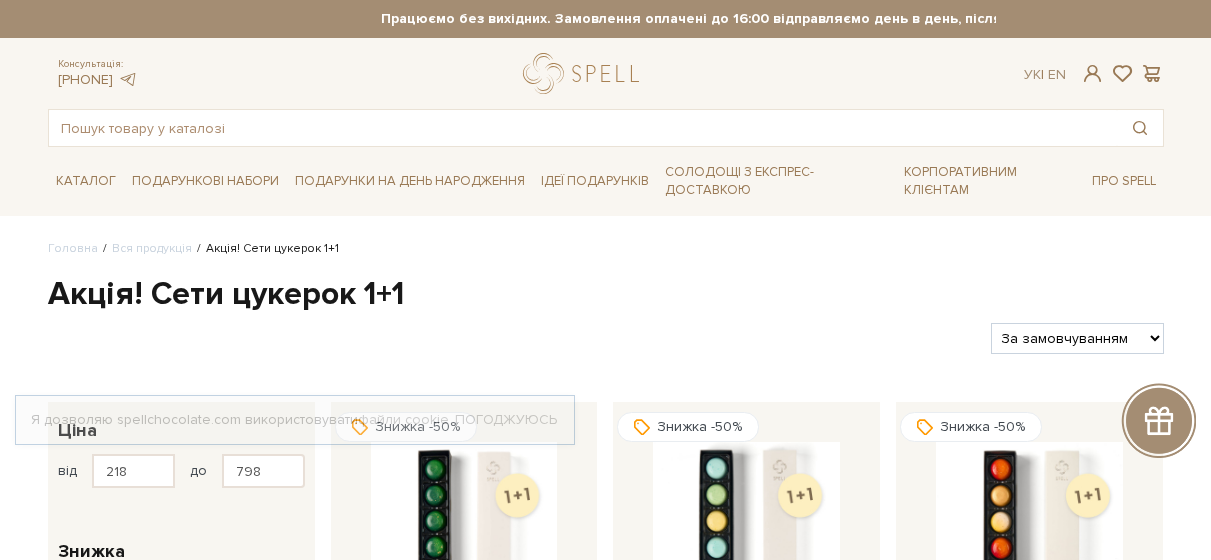 scroll, scrollTop: 0, scrollLeft: 0, axis: both 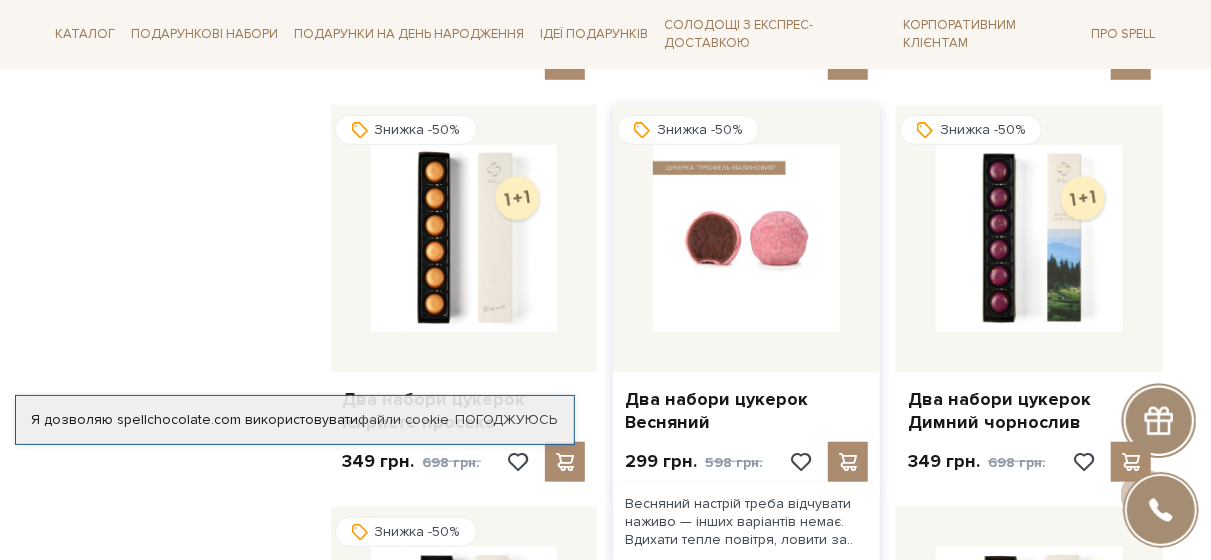 click at bounding box center [746, 238] 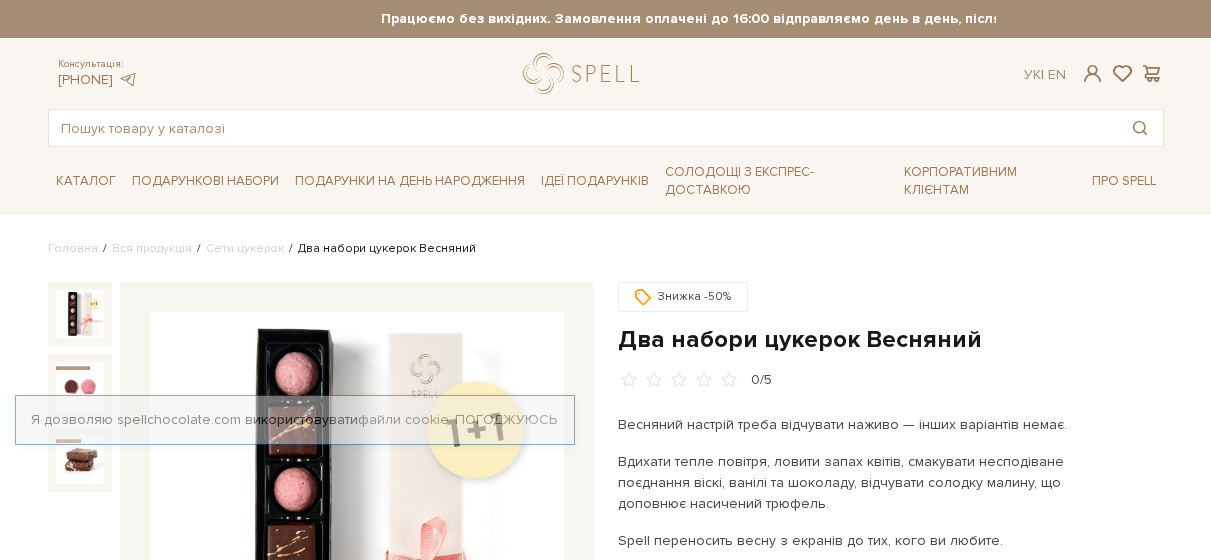scroll, scrollTop: 0, scrollLeft: 0, axis: both 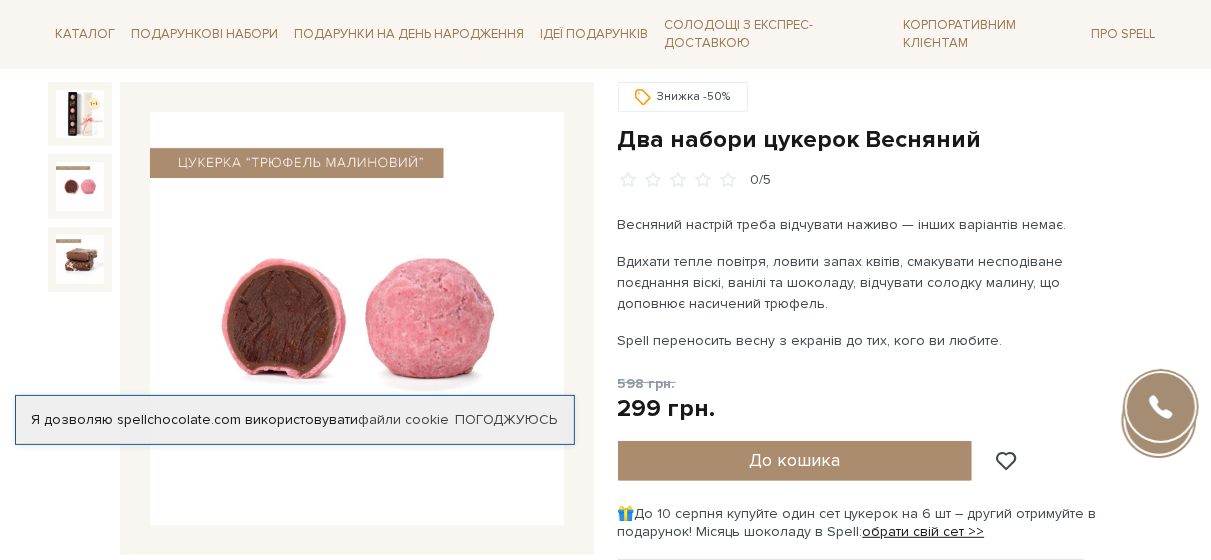 click at bounding box center [80, 186] 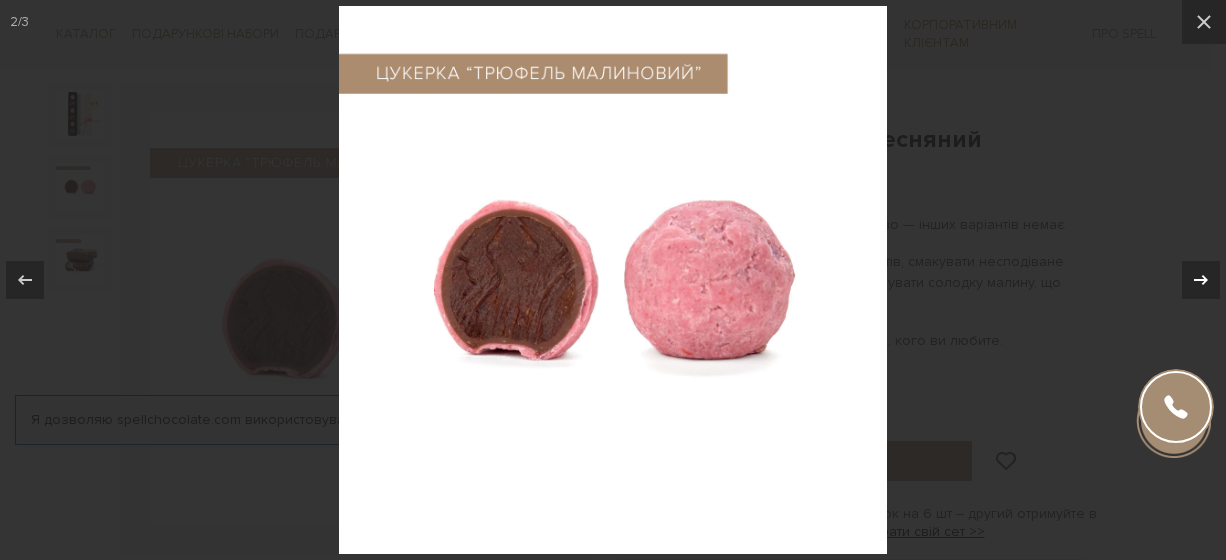 click 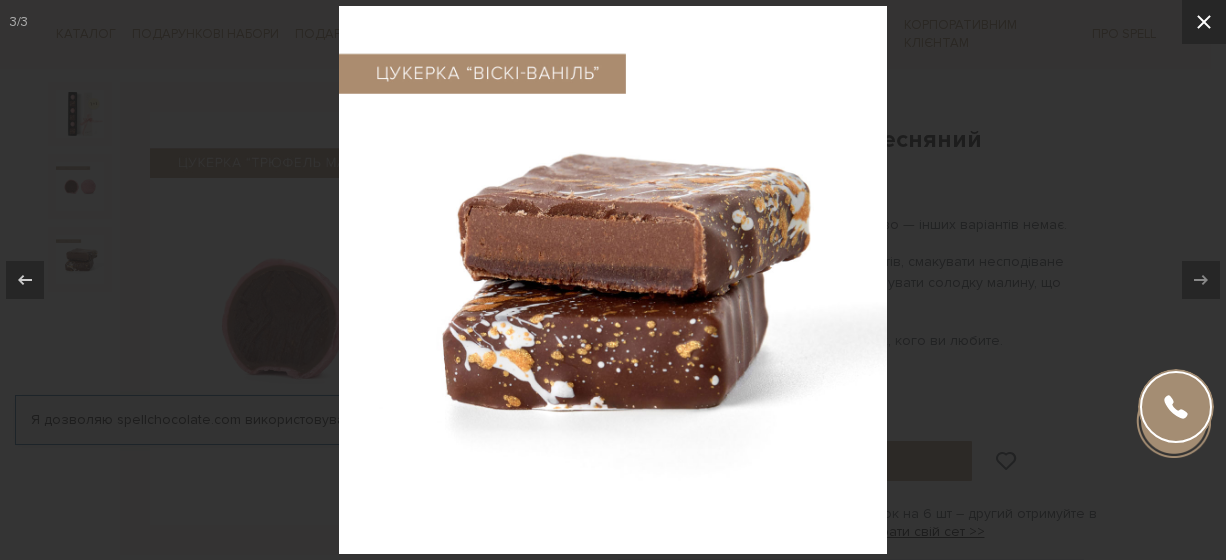 click 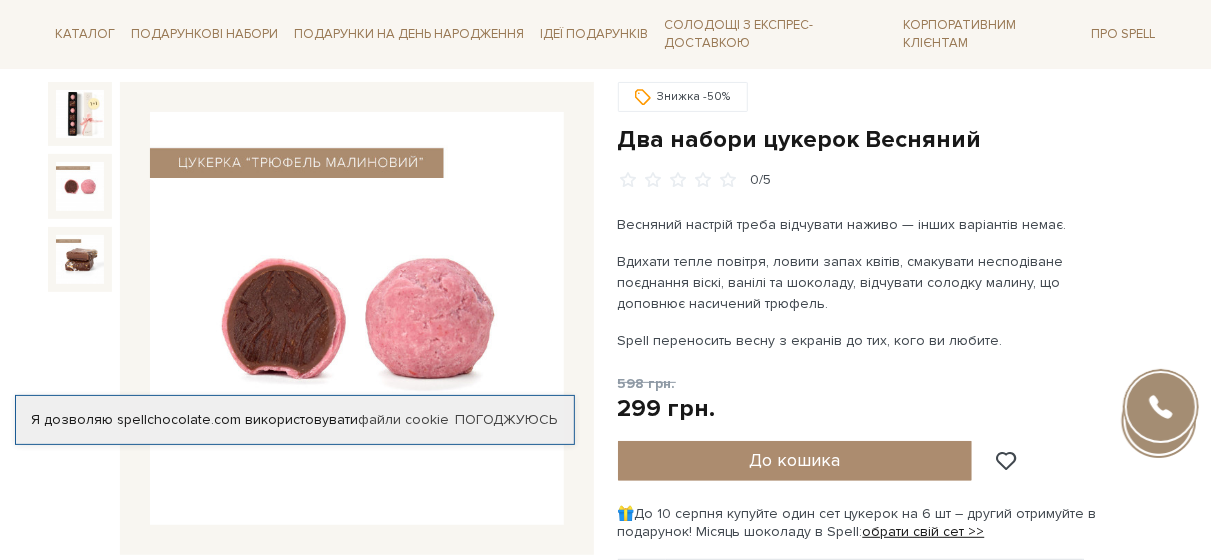 click at bounding box center (80, 186) 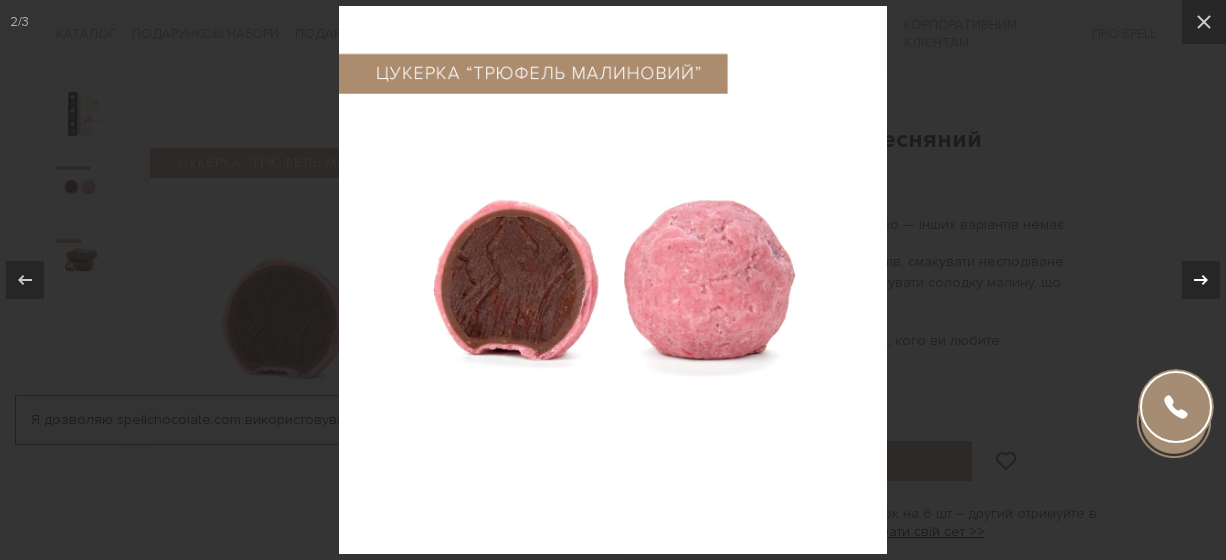 click 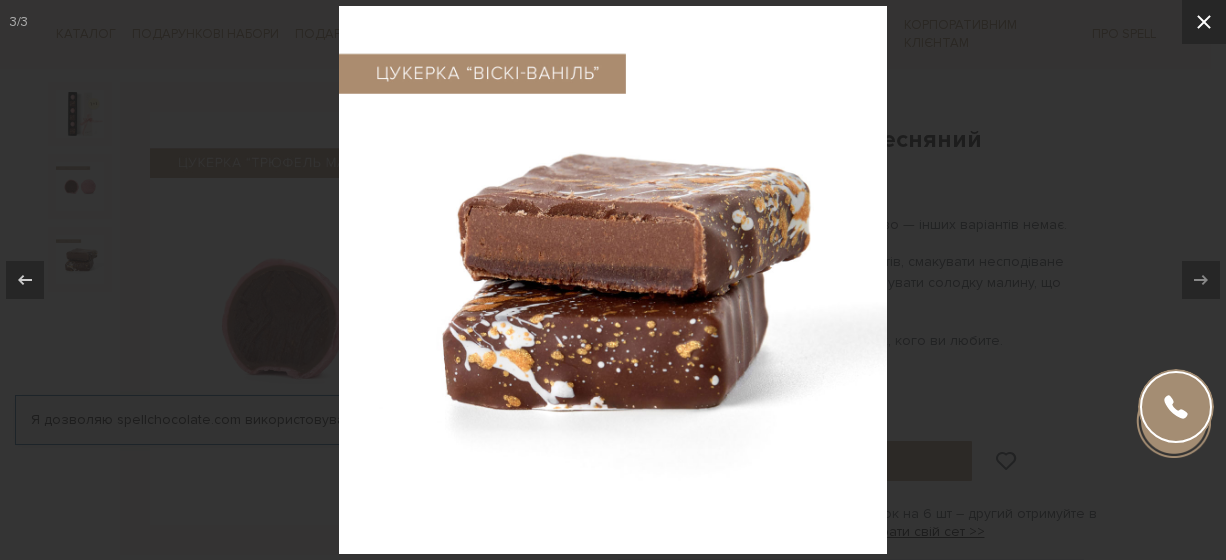 click 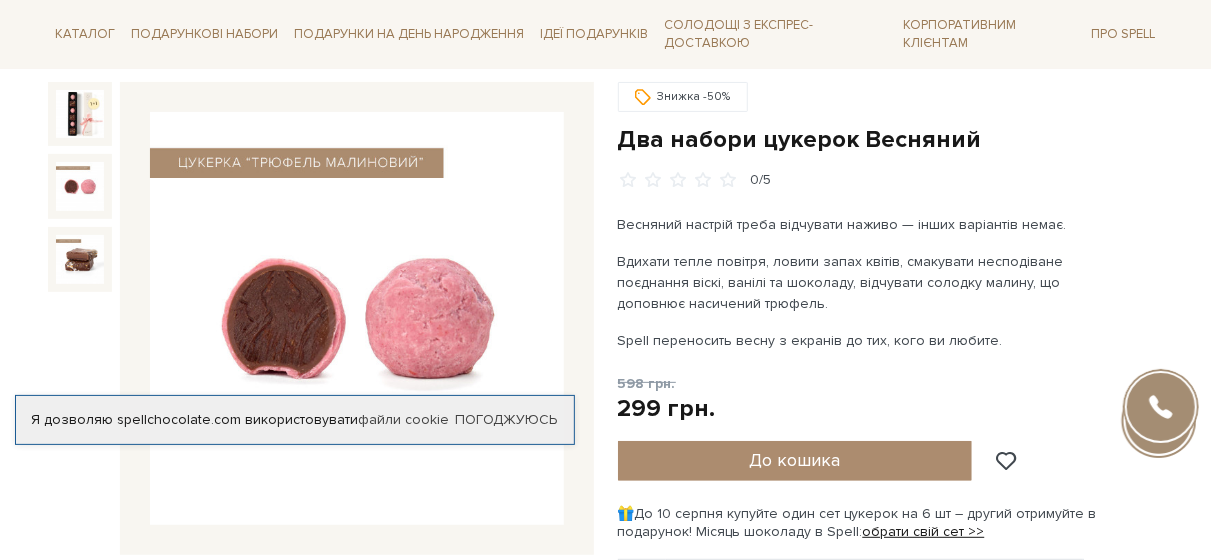 scroll, scrollTop: 100, scrollLeft: 0, axis: vertical 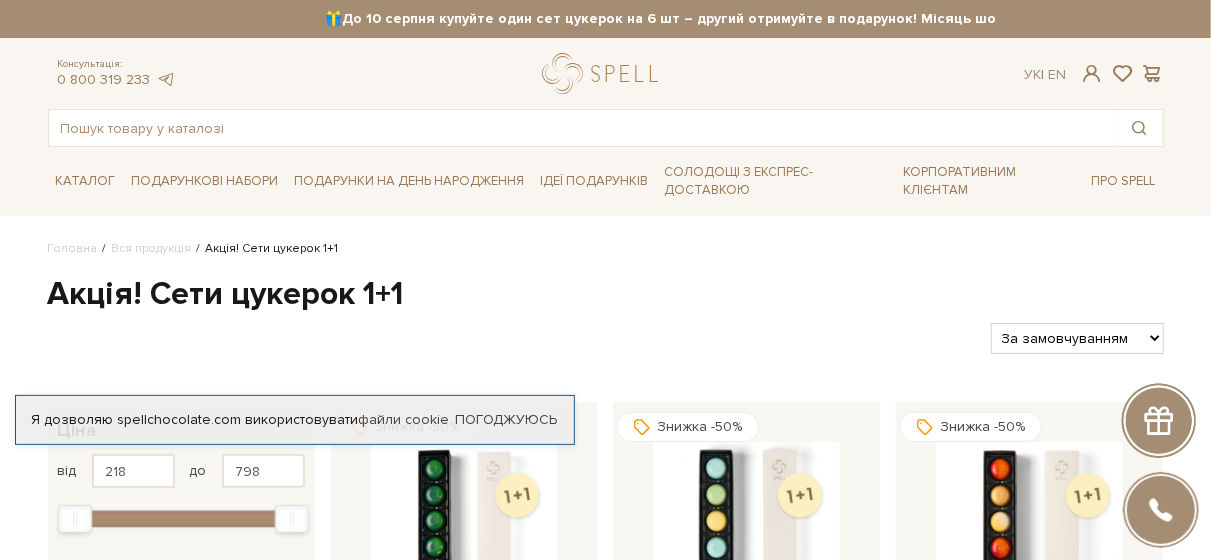 click on "За замовчуванням
За Ціною (зростання)
За Ціною (зменшення)
Новинки
За популярністю" at bounding box center [1077, 338] 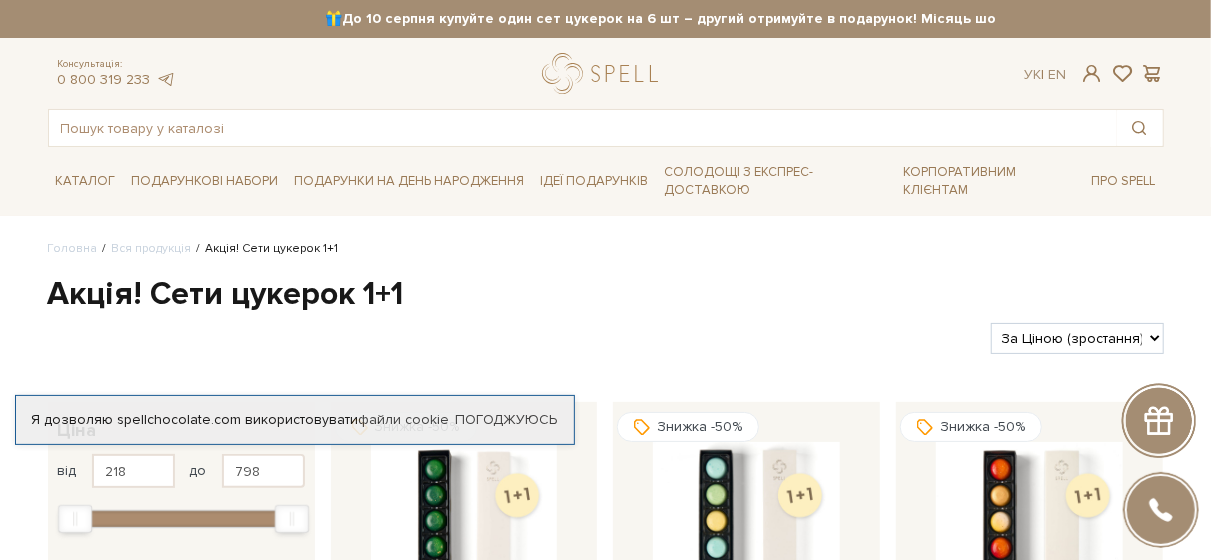 click on "За замовчуванням
За Ціною (зростання)
За Ціною (зменшення)
Новинки
За популярністю" at bounding box center [1077, 338] 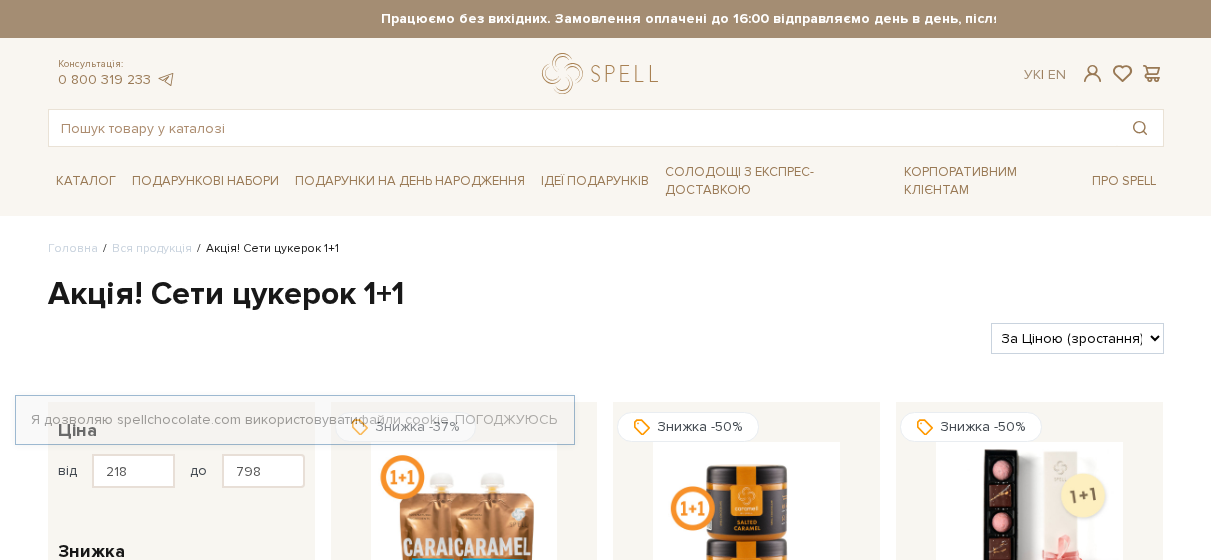scroll, scrollTop: 0, scrollLeft: 0, axis: both 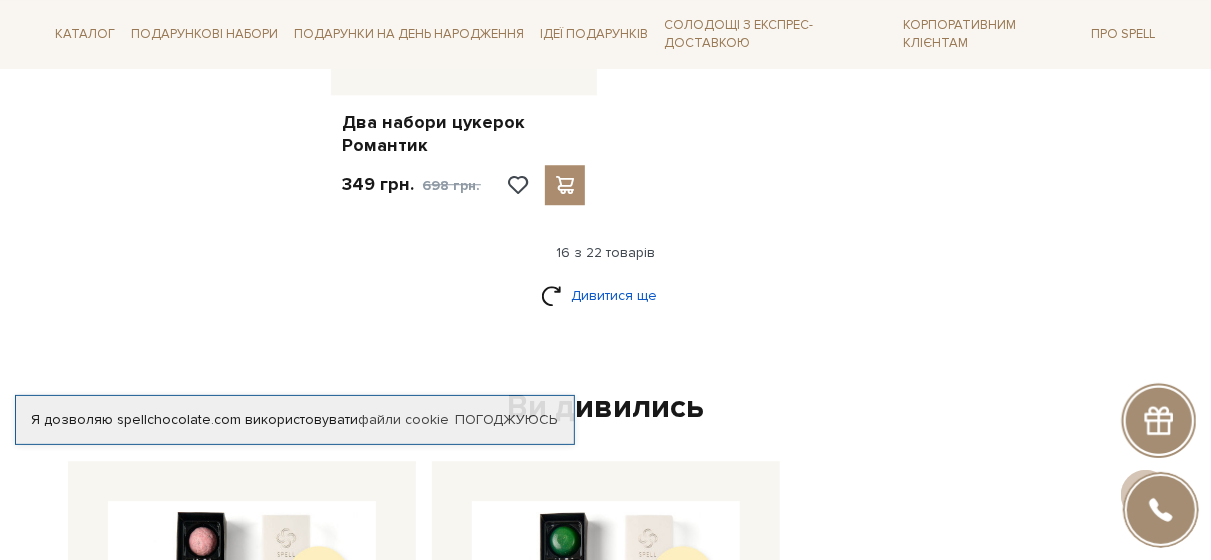 click on "Дивитися ще" at bounding box center (606, 295) 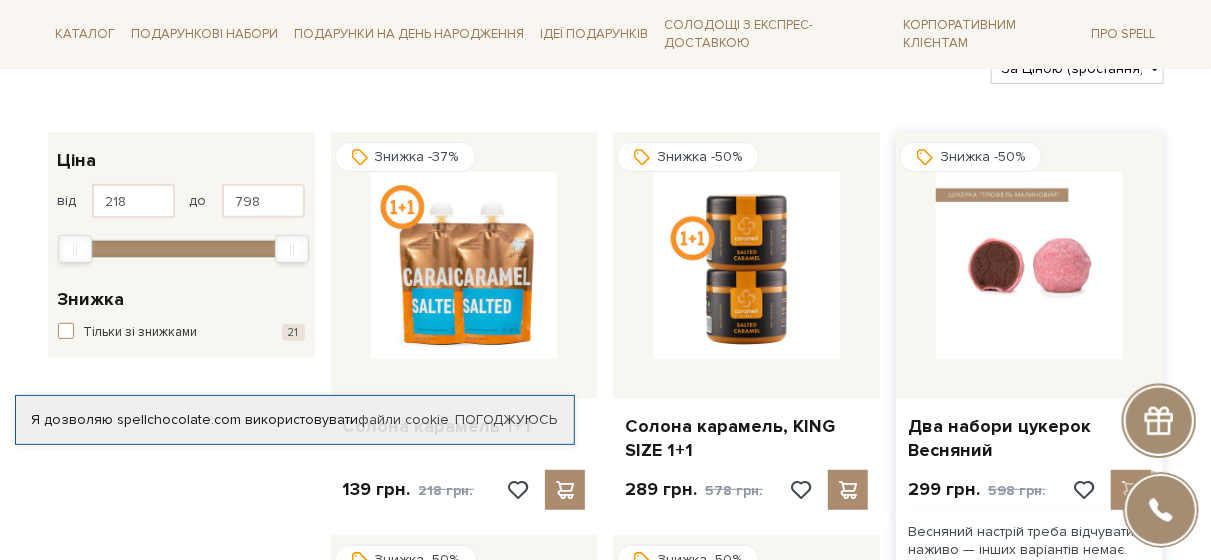 scroll, scrollTop: 300, scrollLeft: 0, axis: vertical 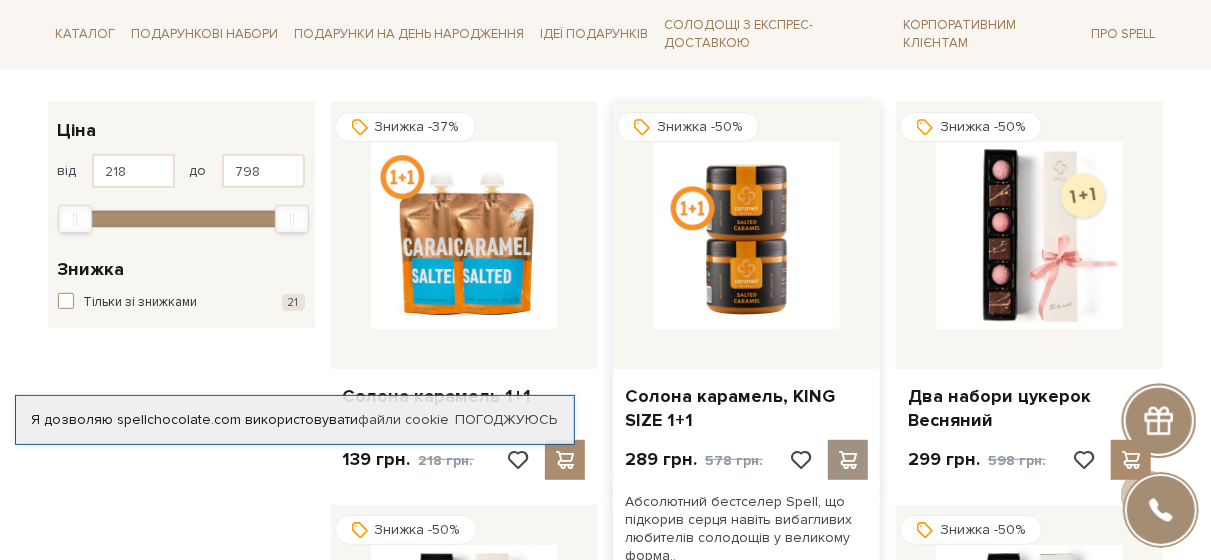 click at bounding box center [848, 460] 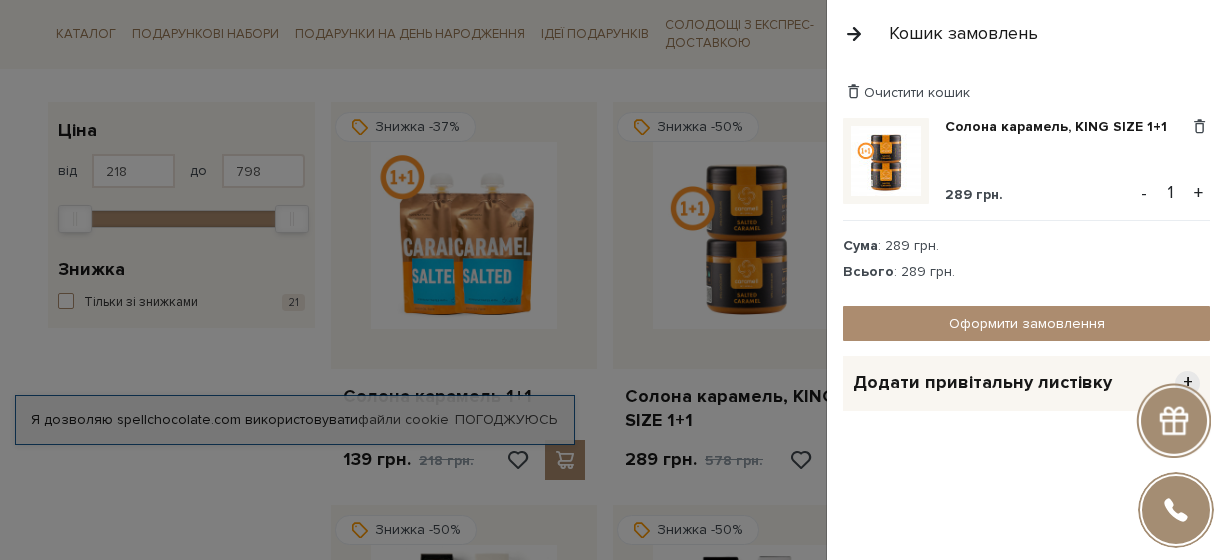 click at bounding box center [613, 280] 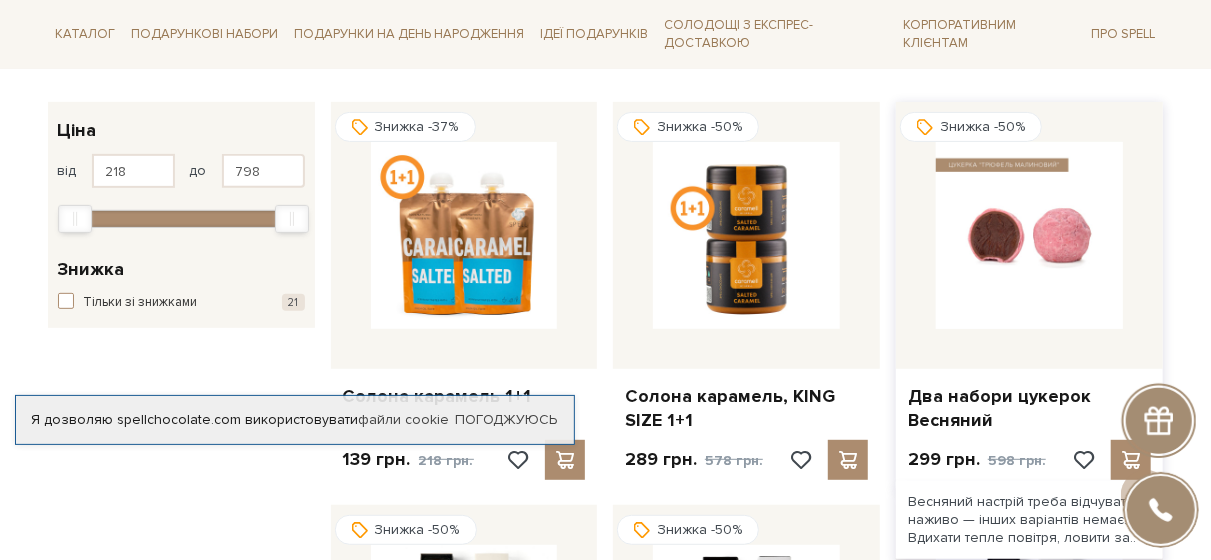 click at bounding box center (1029, 235) 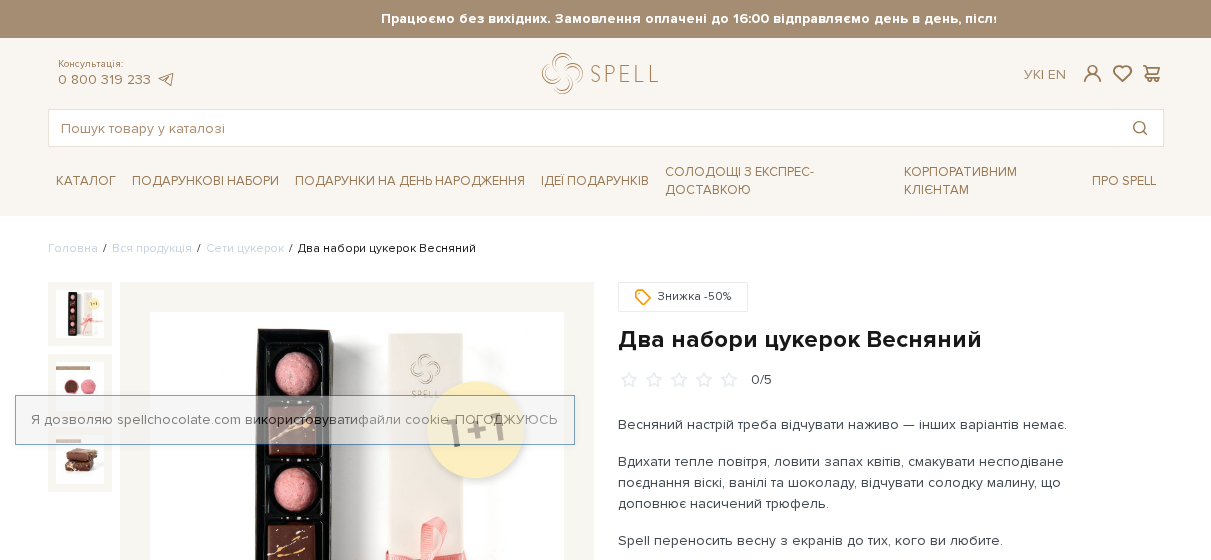 scroll, scrollTop: 0, scrollLeft: 0, axis: both 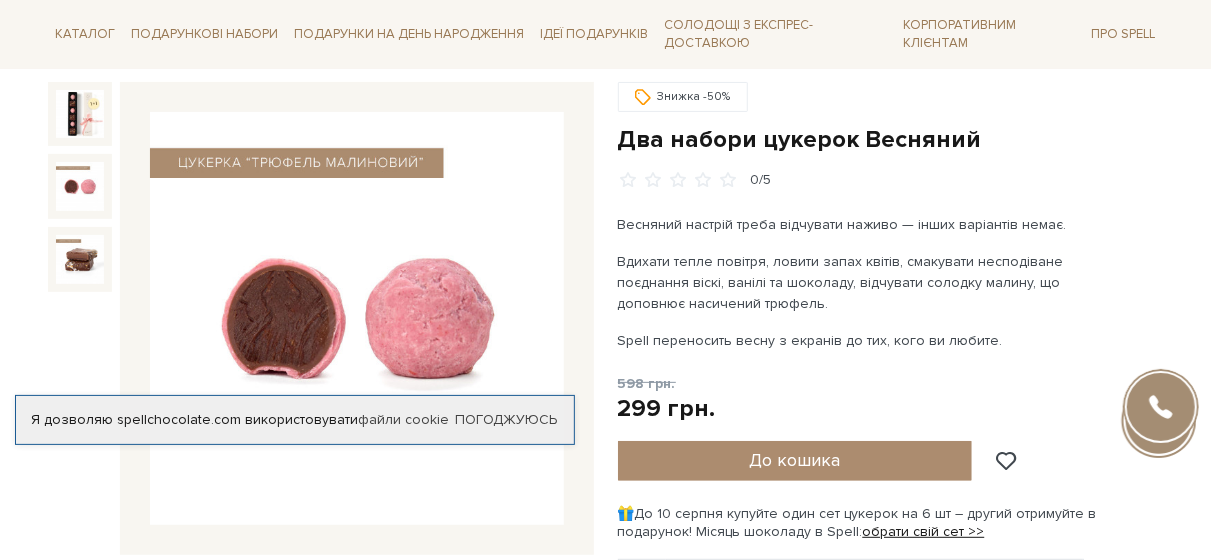 click at bounding box center (80, 186) 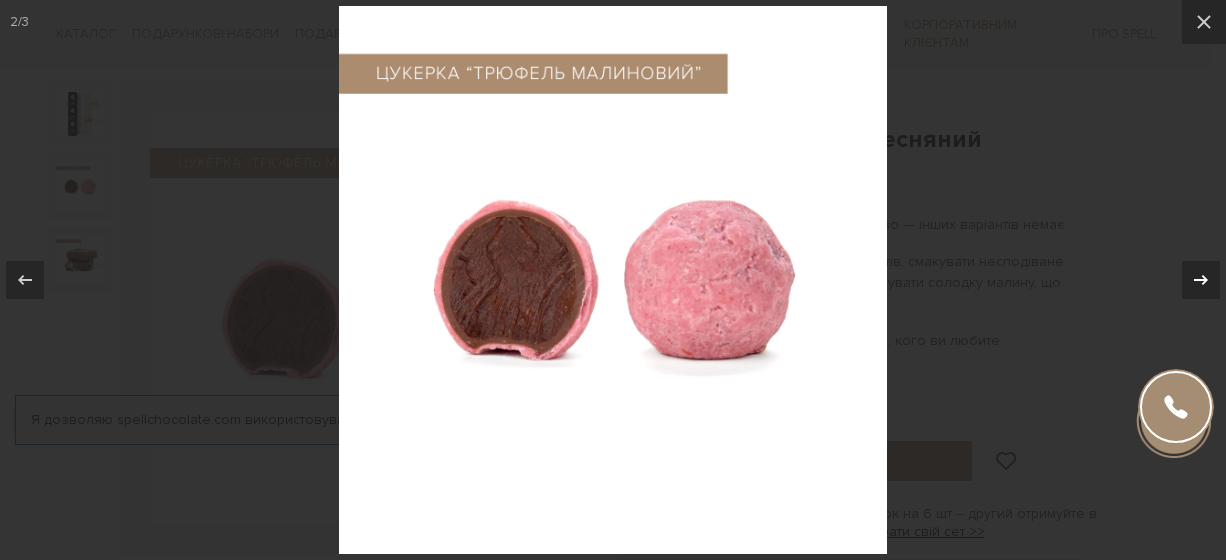 click 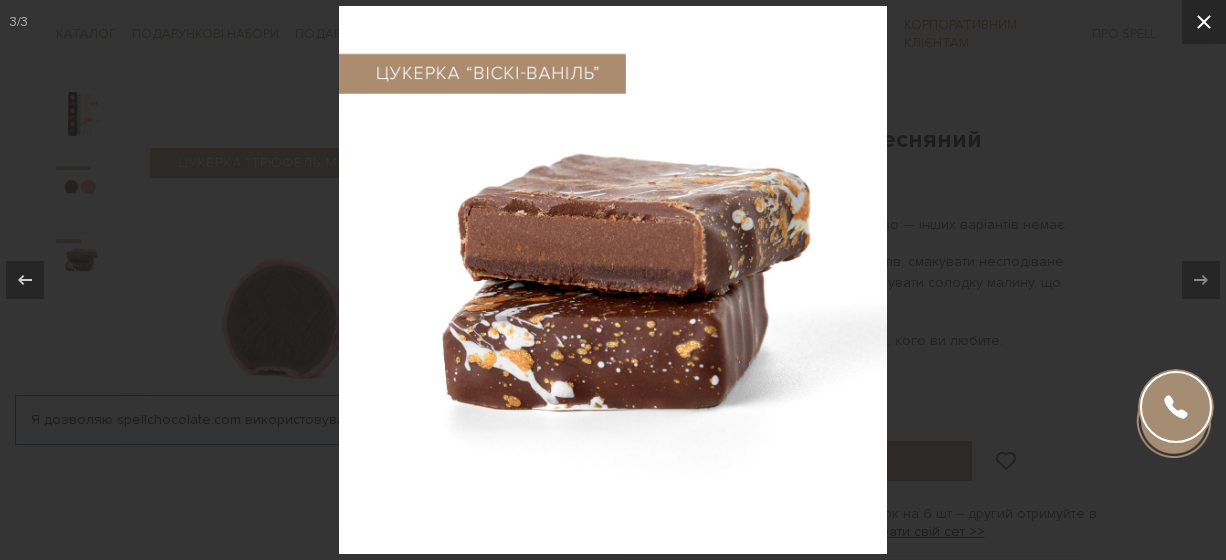 click 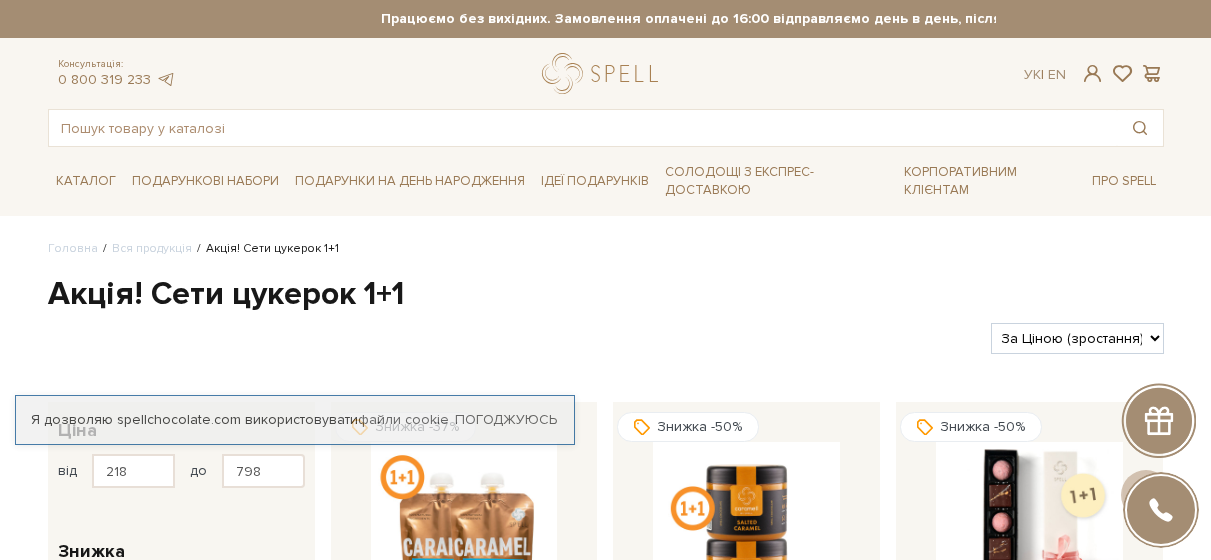 scroll, scrollTop: 297, scrollLeft: 0, axis: vertical 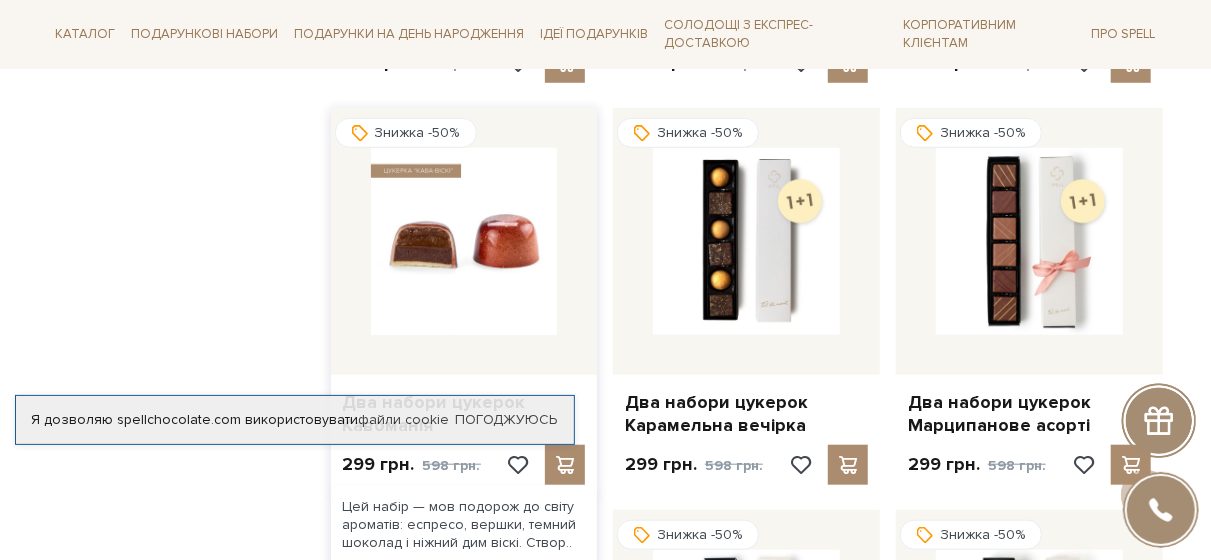 click at bounding box center (464, 241) 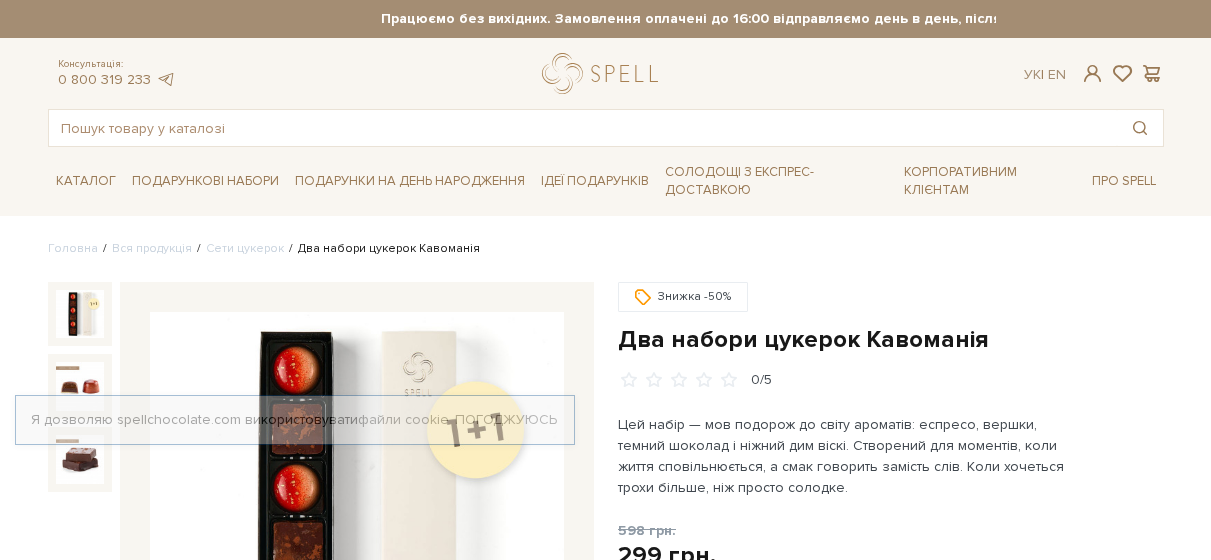 scroll, scrollTop: 0, scrollLeft: 0, axis: both 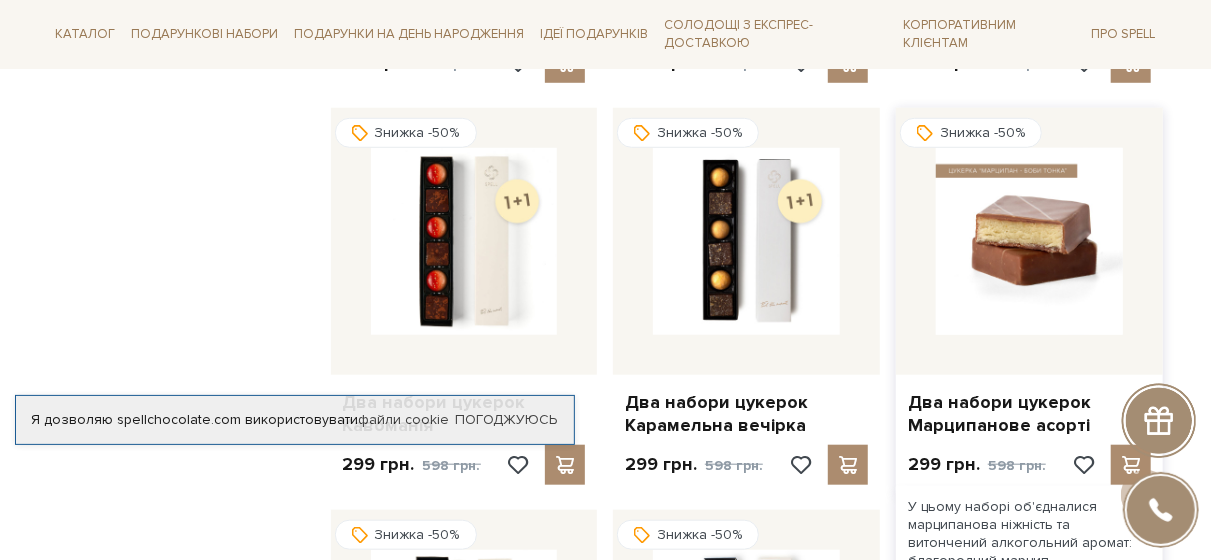 click at bounding box center (1029, 241) 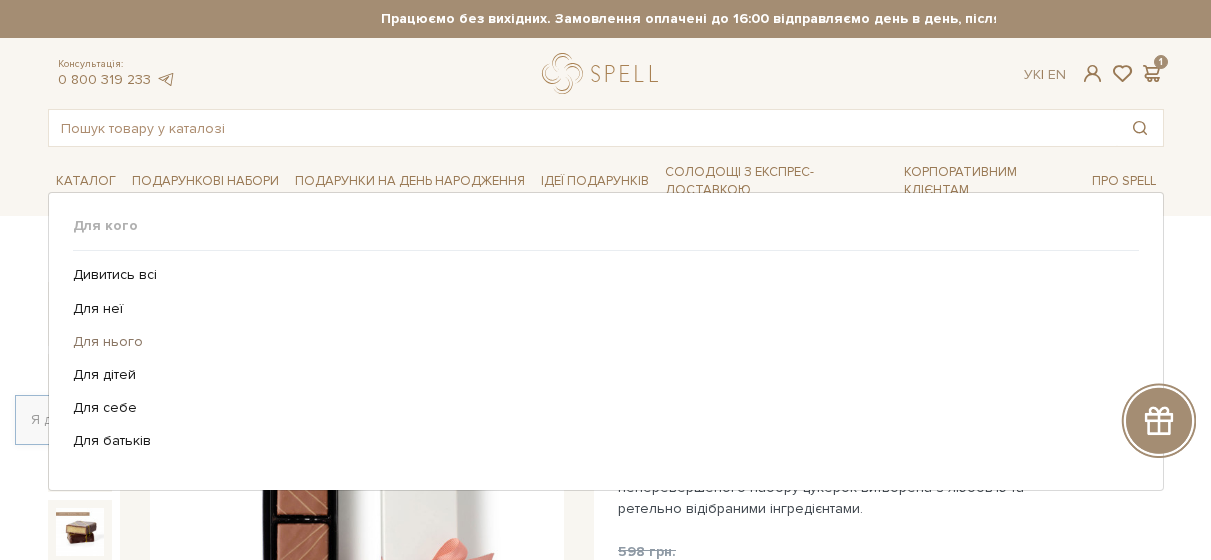 scroll, scrollTop: 0, scrollLeft: 0, axis: both 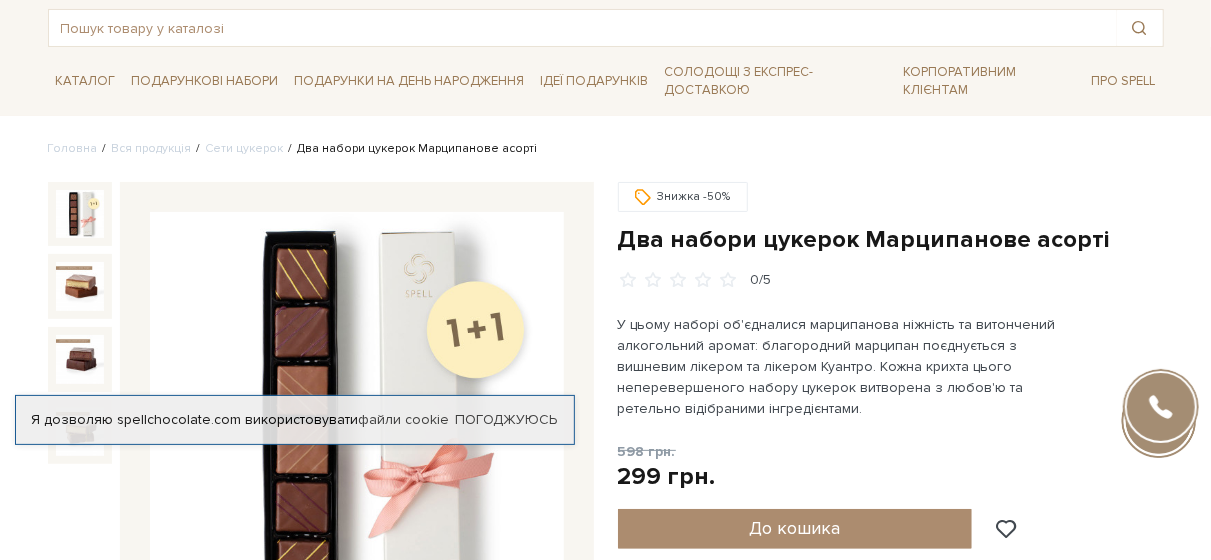 click at bounding box center [80, 415] 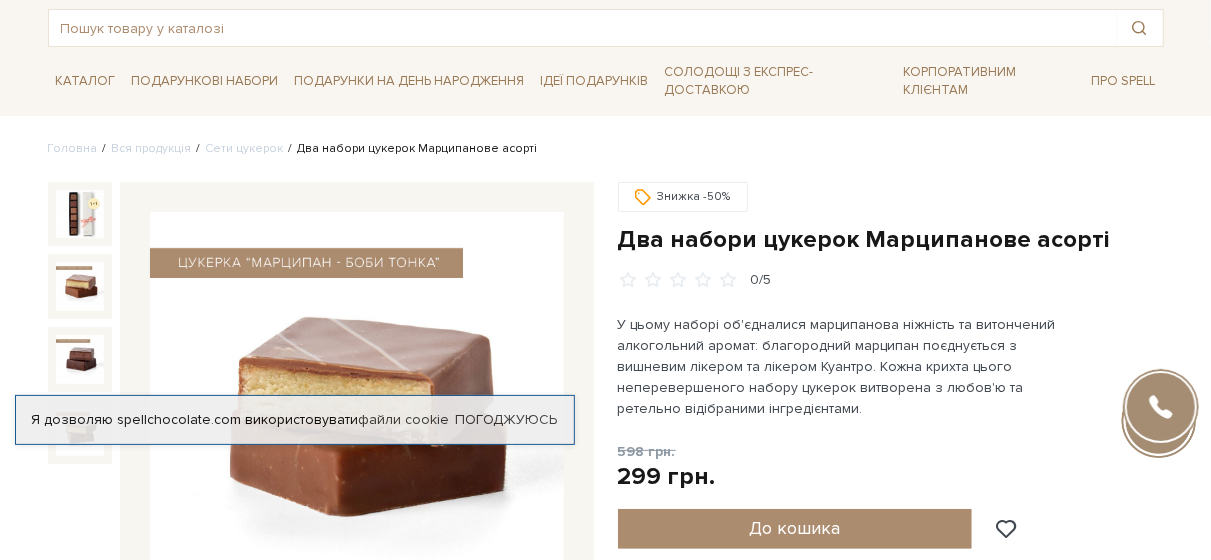 click at bounding box center (80, 286) 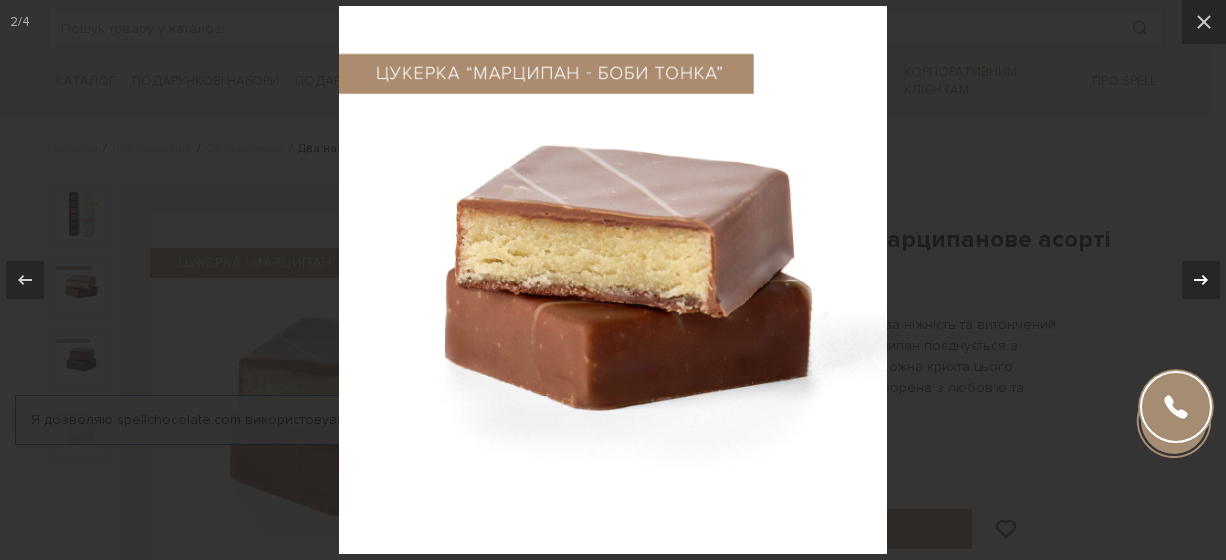 click 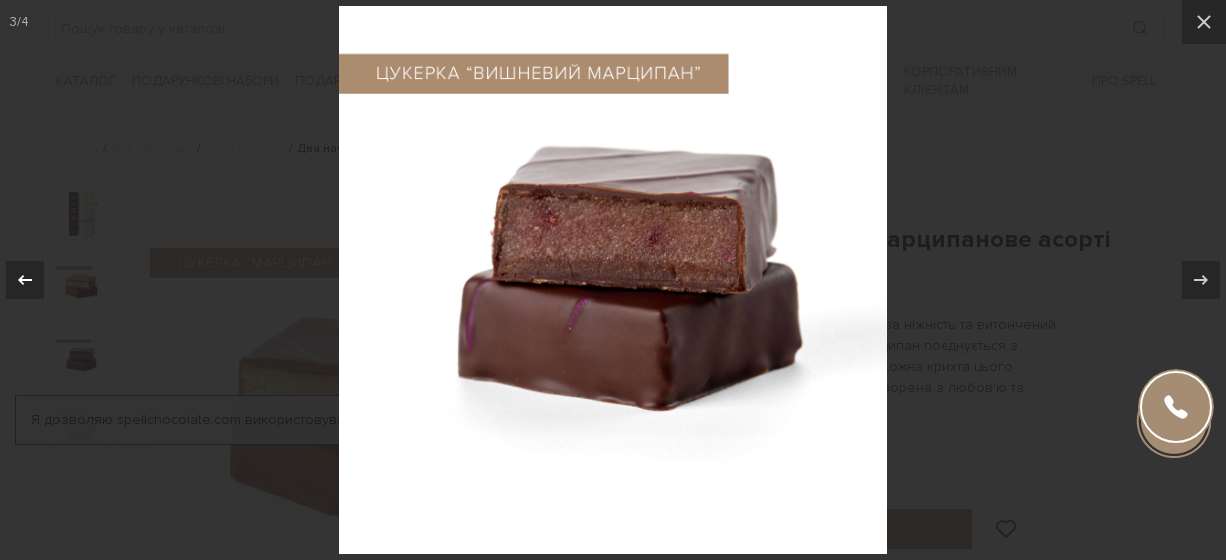 click 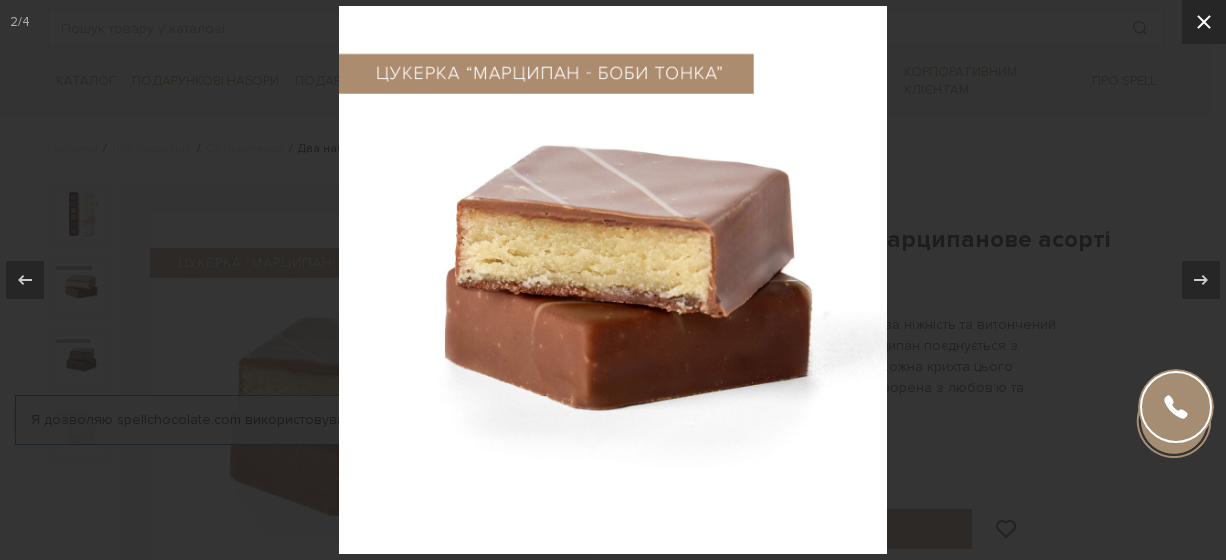 click 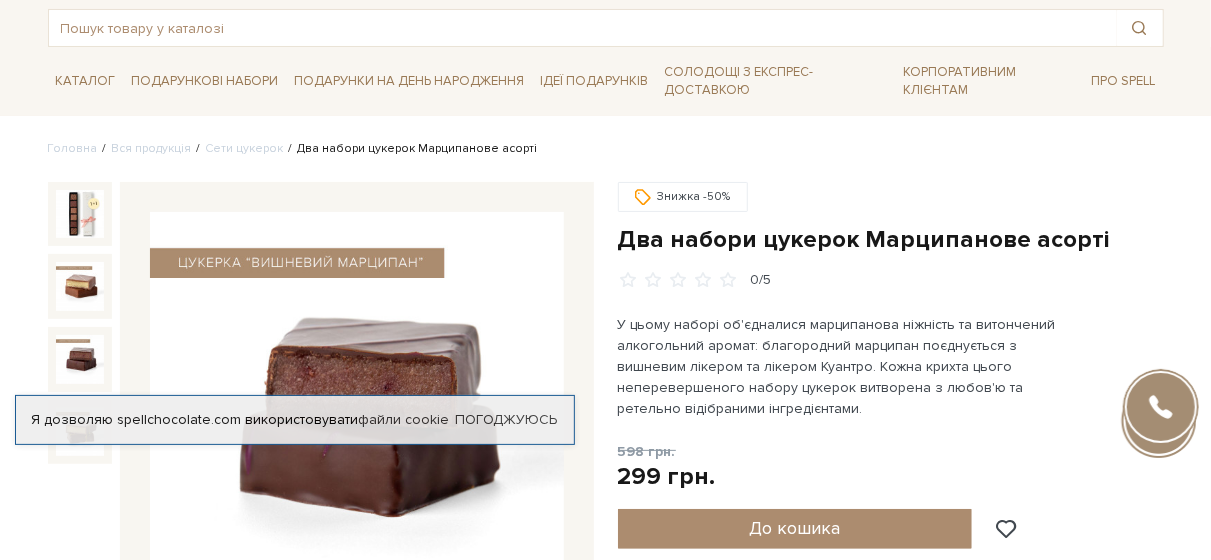 click at bounding box center [80, 359] 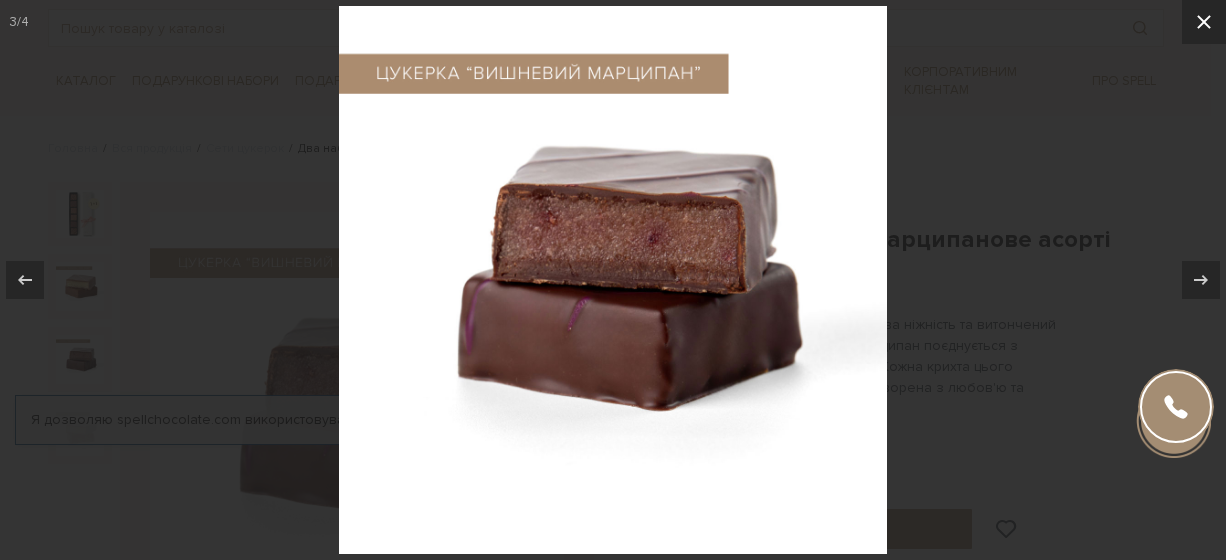 click 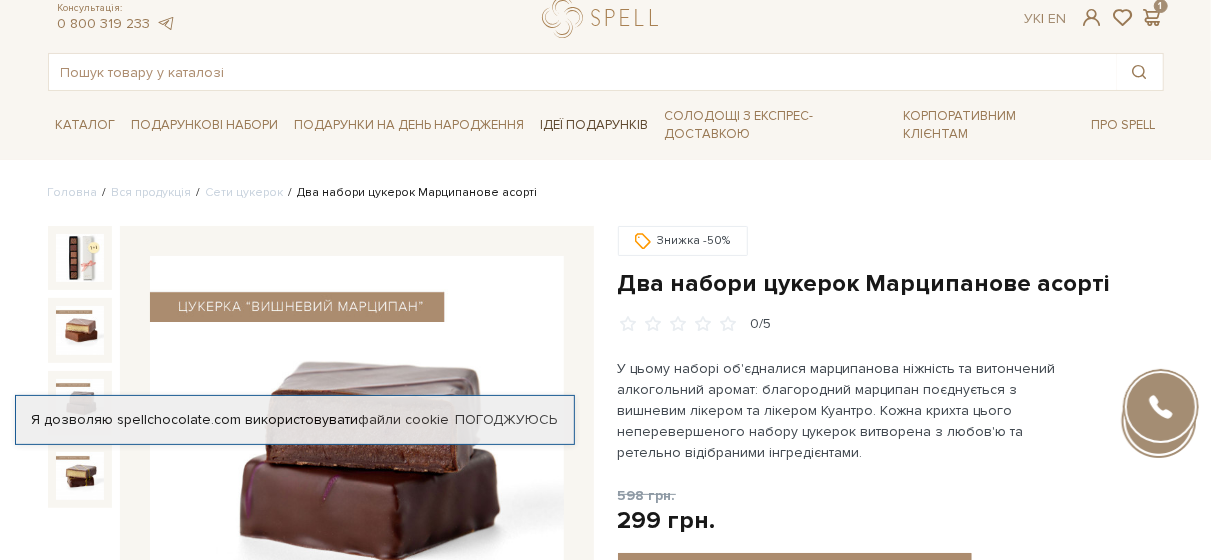 scroll, scrollTop: 0, scrollLeft: 0, axis: both 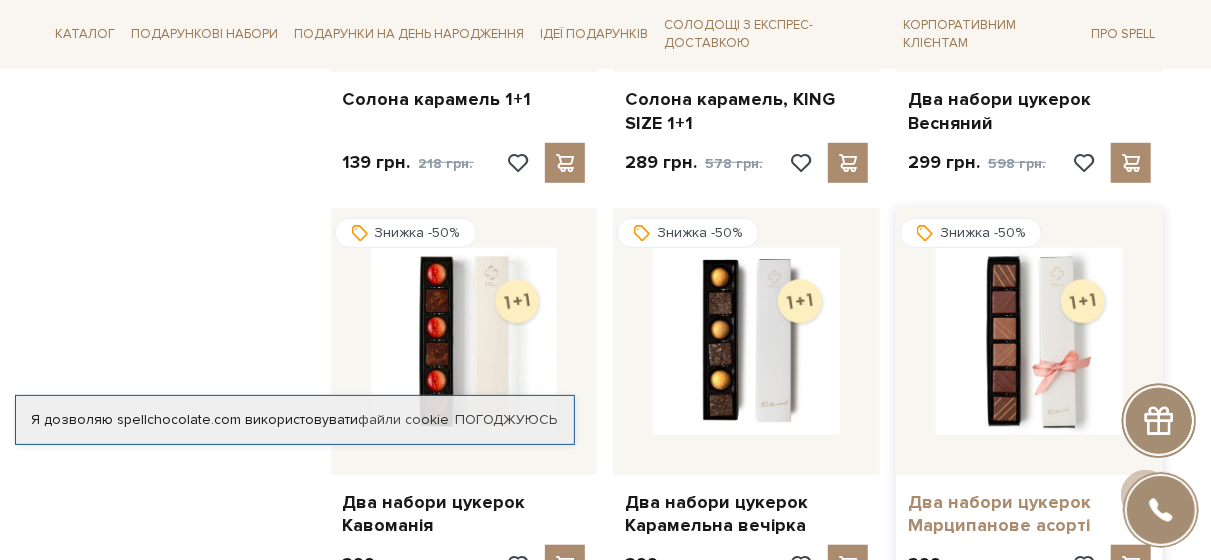 click on "Два набори цукерок Марципанове асорті" at bounding box center [1029, 514] 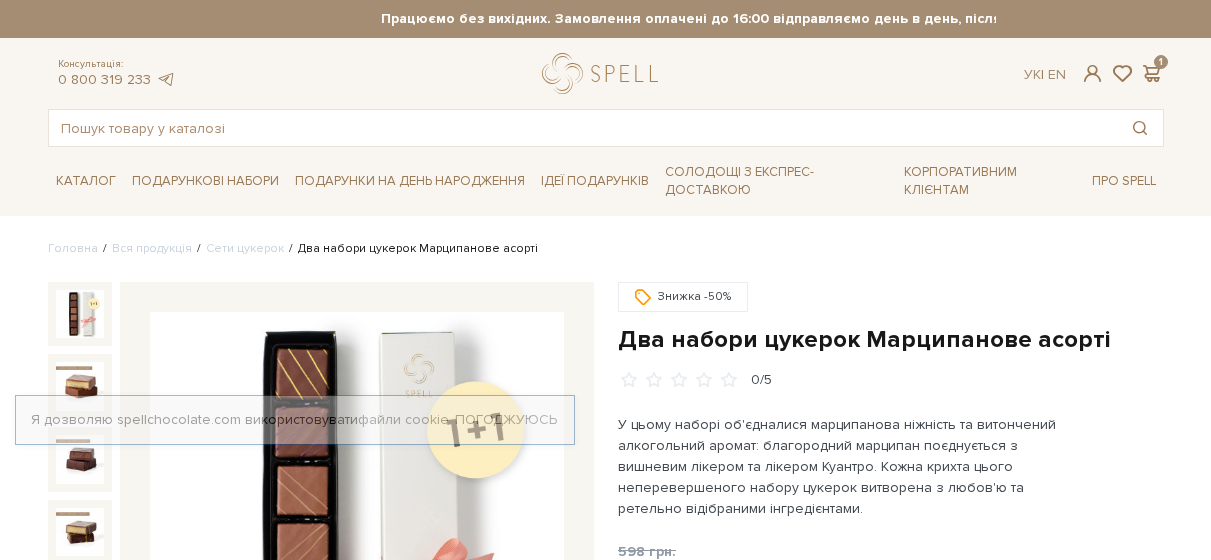 scroll, scrollTop: 0, scrollLeft: 0, axis: both 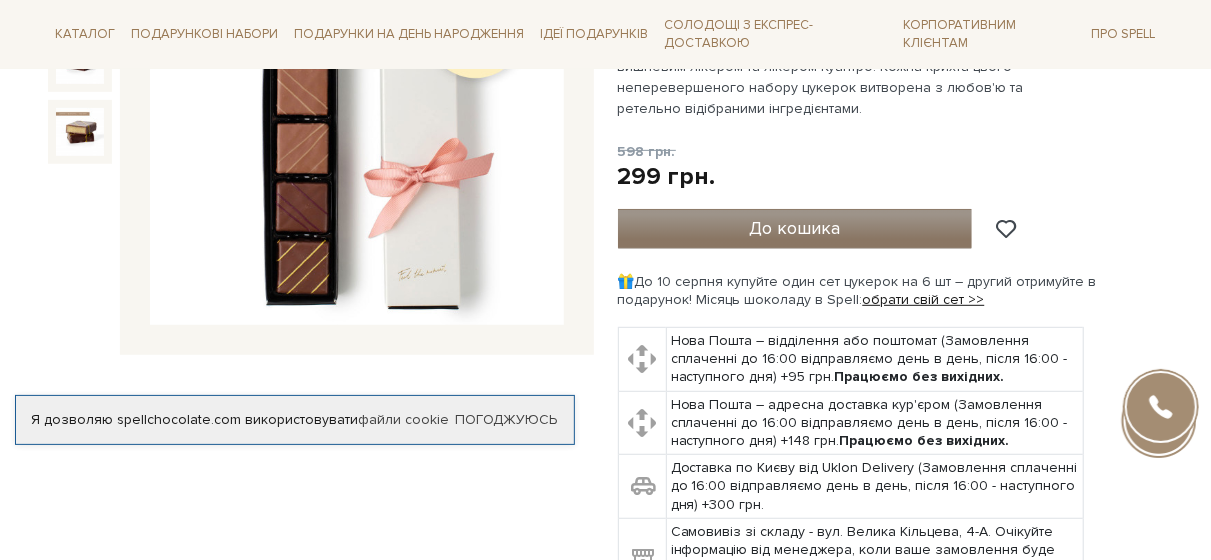 click on "До кошика" at bounding box center (794, 228) 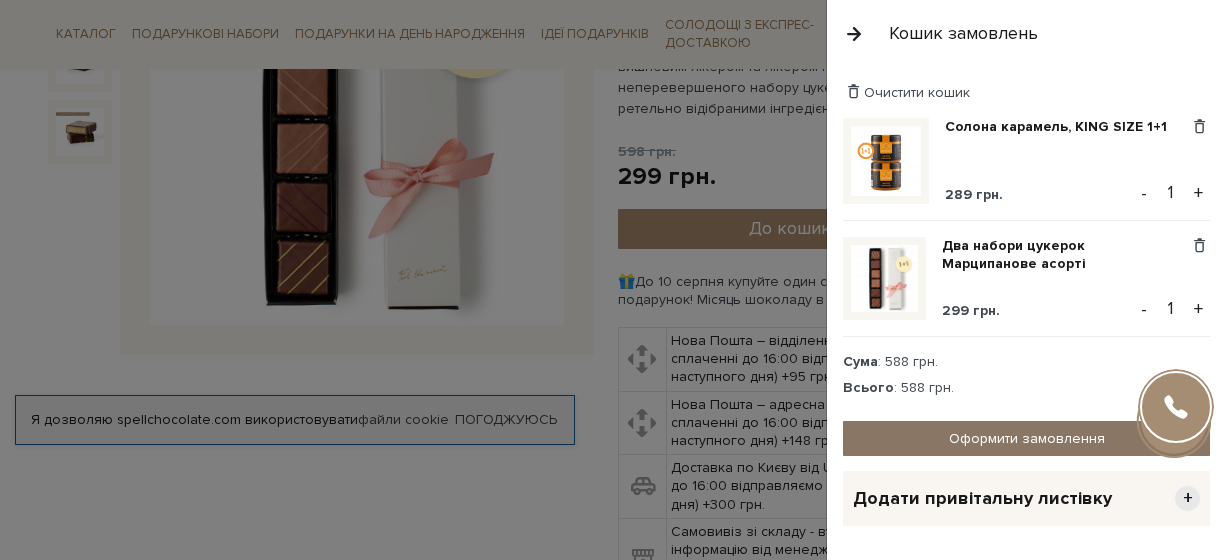 click on "Оформити замовлення" at bounding box center [1026, 438] 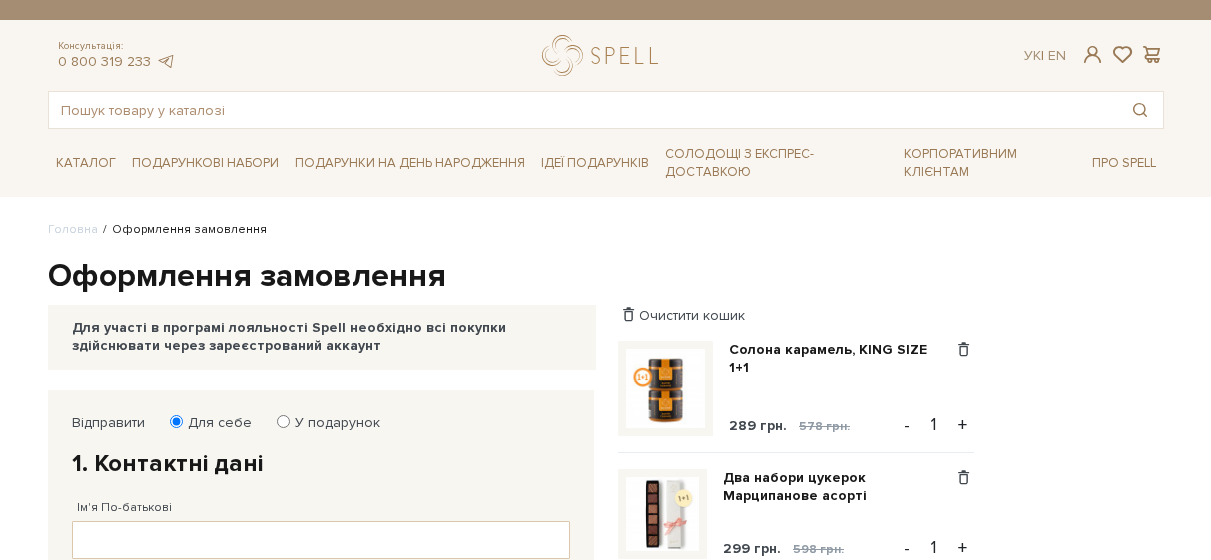 scroll, scrollTop: 0, scrollLeft: 0, axis: both 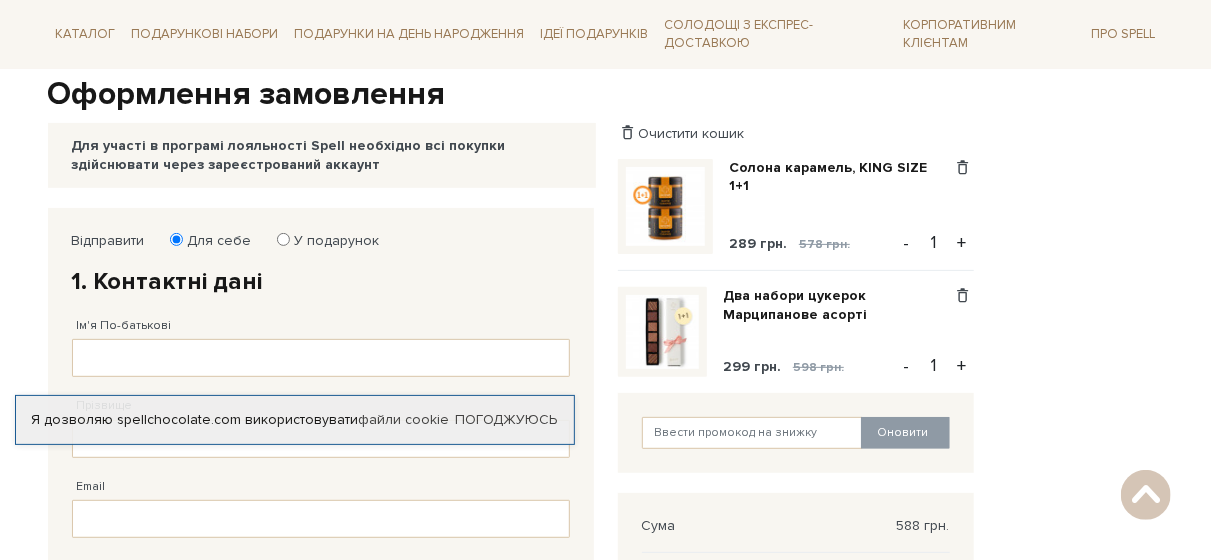 click on "+" at bounding box center (962, 243) 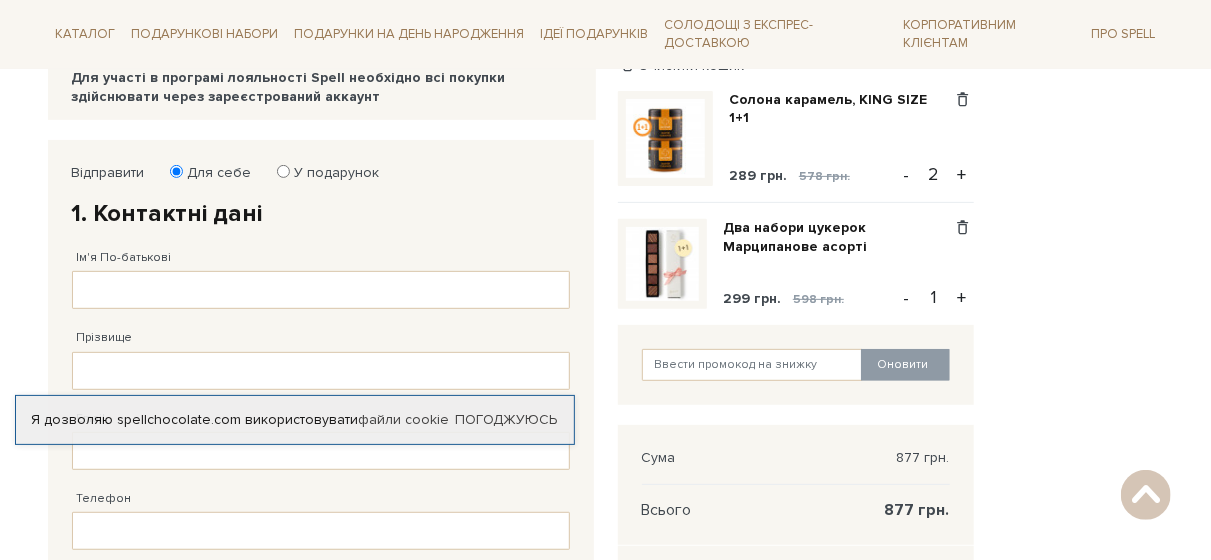 scroll, scrollTop: 300, scrollLeft: 0, axis: vertical 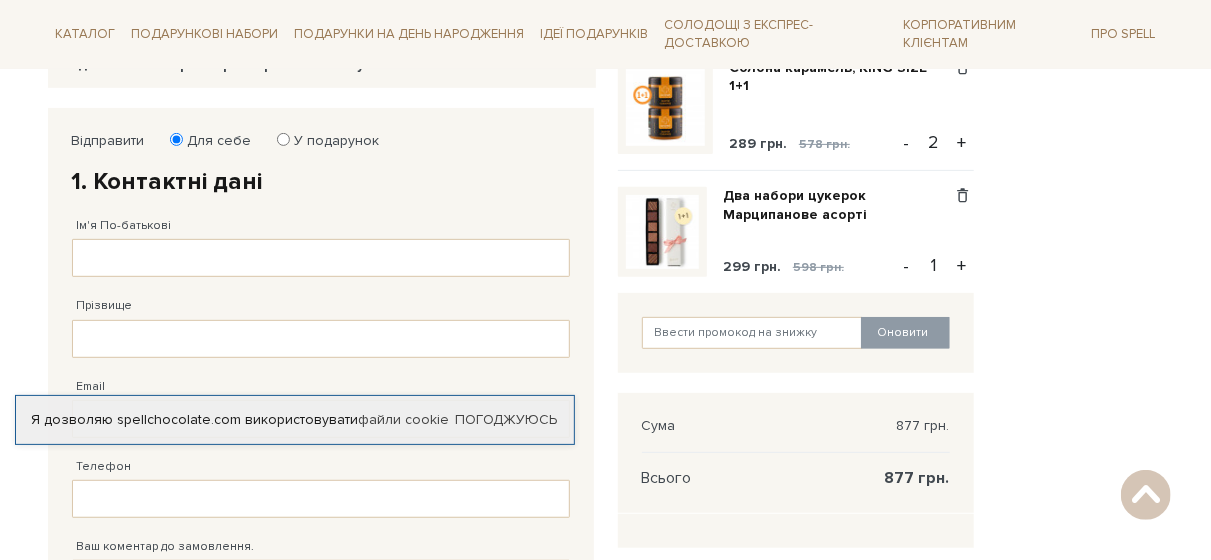 click on "-" at bounding box center (907, 143) 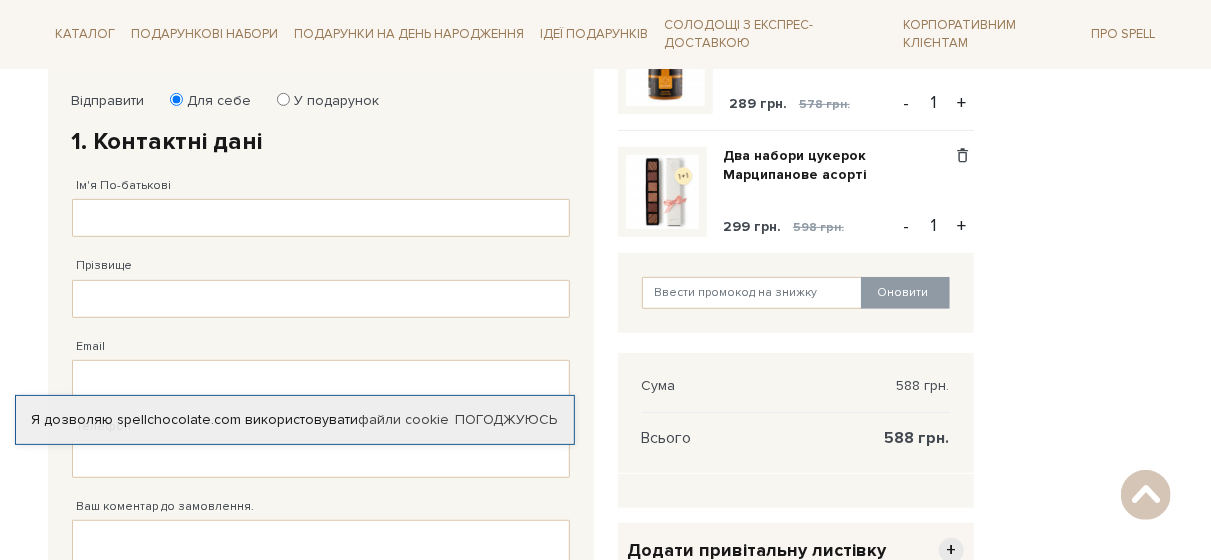 scroll, scrollTop: 400, scrollLeft: 0, axis: vertical 